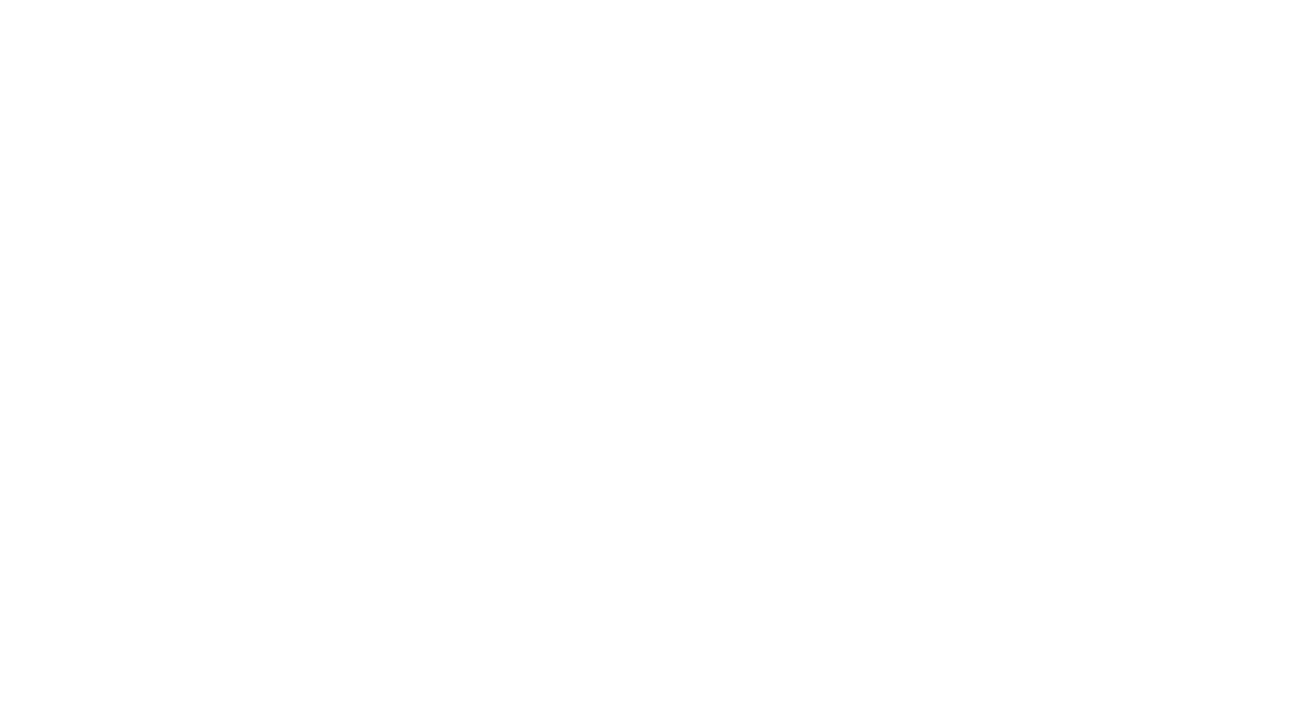 scroll, scrollTop: 0, scrollLeft: 0, axis: both 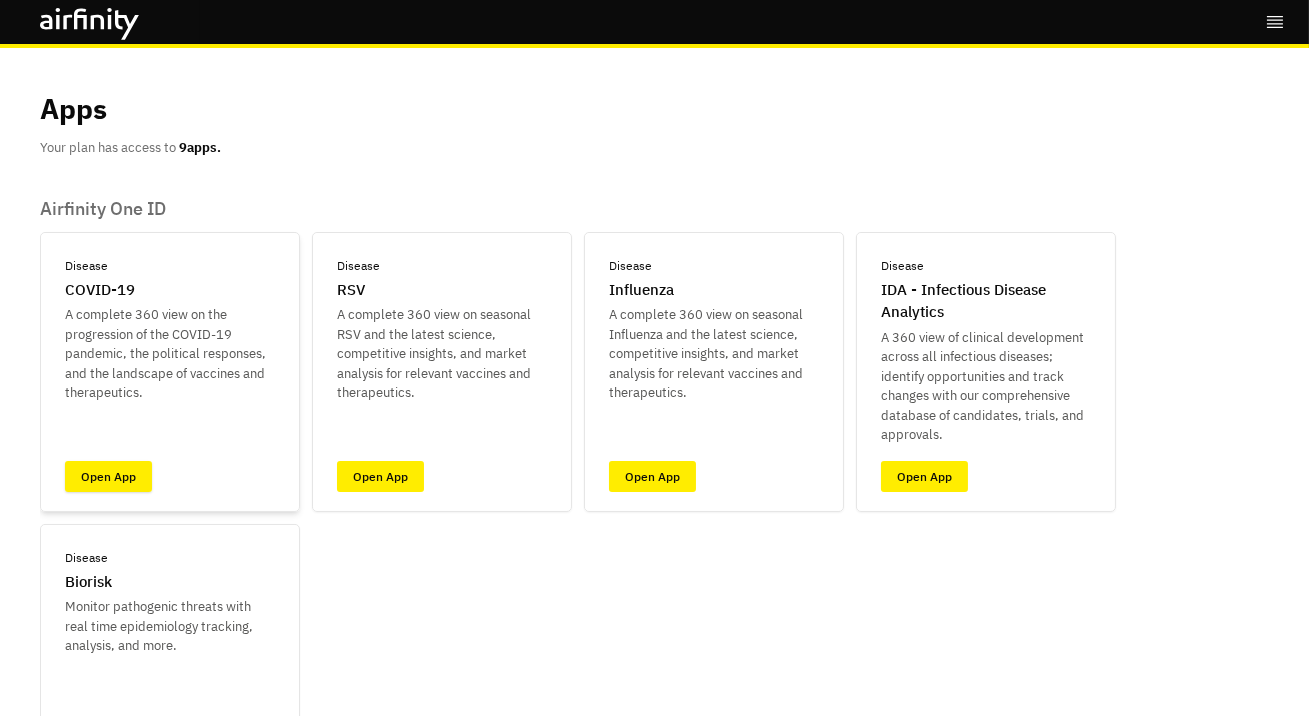 click on "Open App" at bounding box center [108, 476] 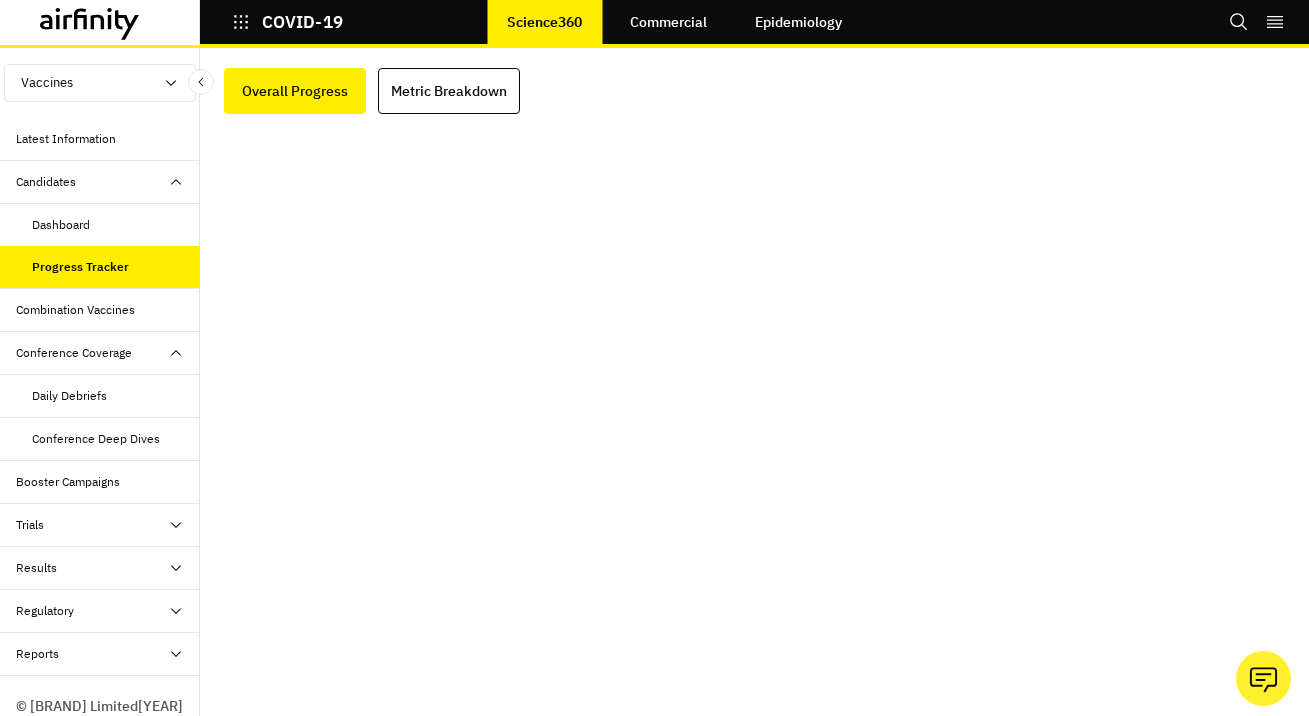 scroll, scrollTop: 0, scrollLeft: 0, axis: both 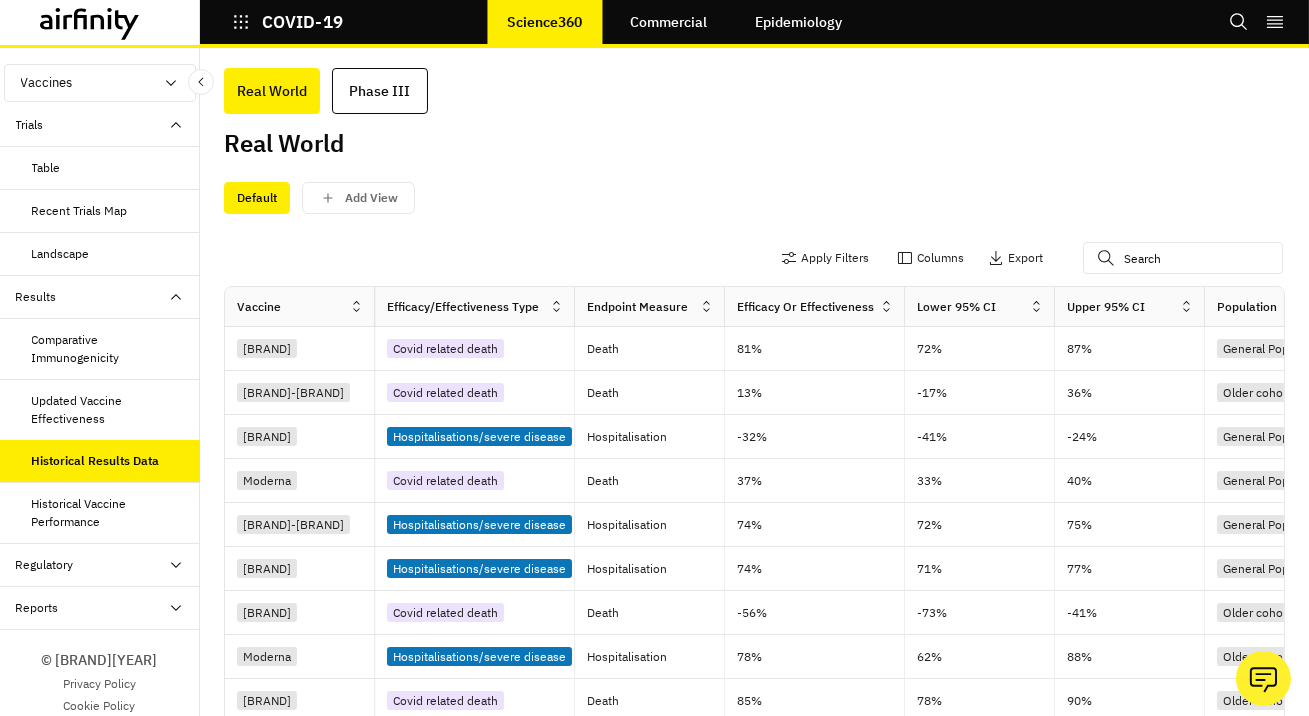 click on "Updated Vaccine Effectiveness" at bounding box center (100, 410) 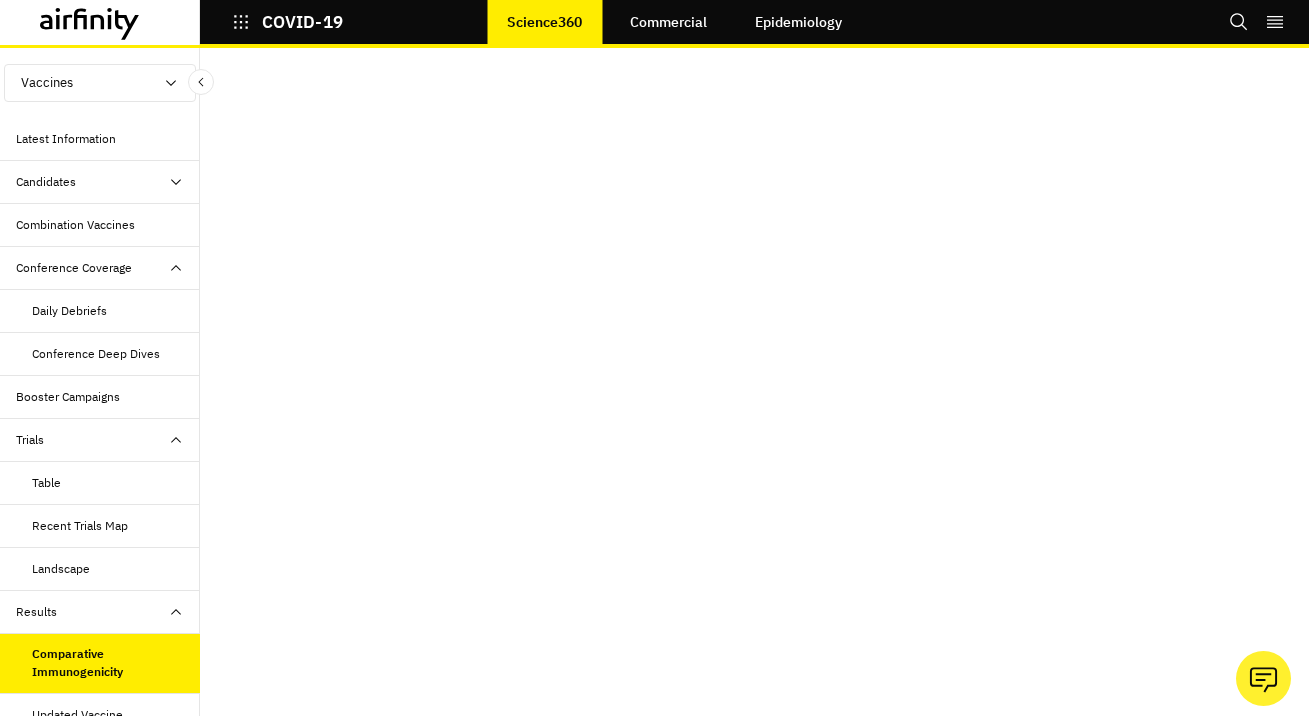 scroll, scrollTop: 0, scrollLeft: 0, axis: both 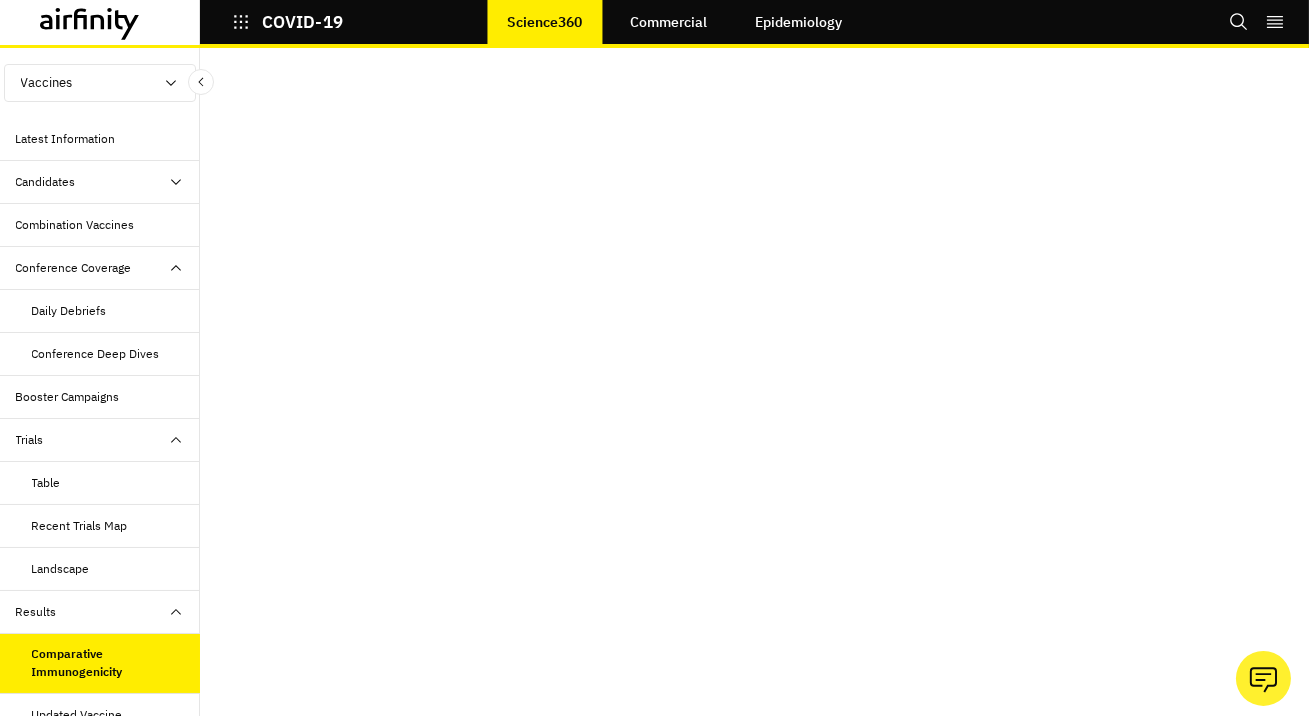 click on "Latest Information" at bounding box center (100, 139) 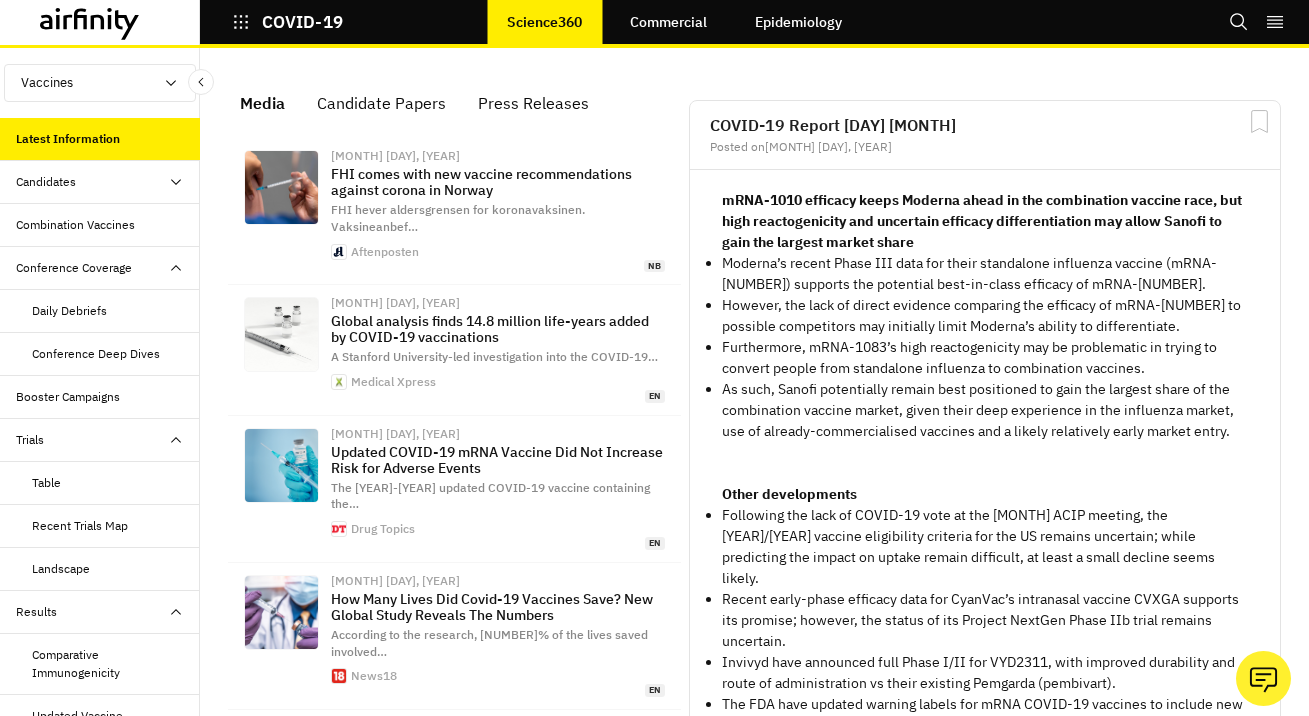 scroll, scrollTop: 0, scrollLeft: 0, axis: both 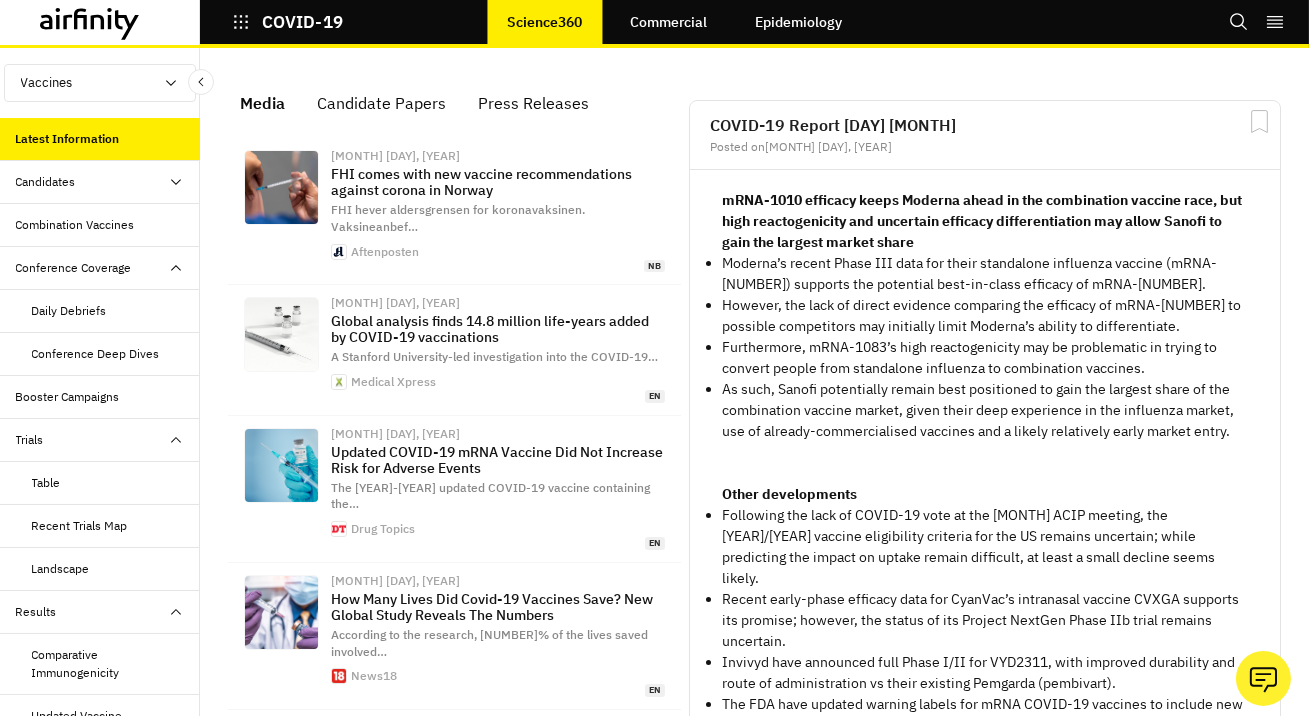 click on "Table" at bounding box center [100, 483] 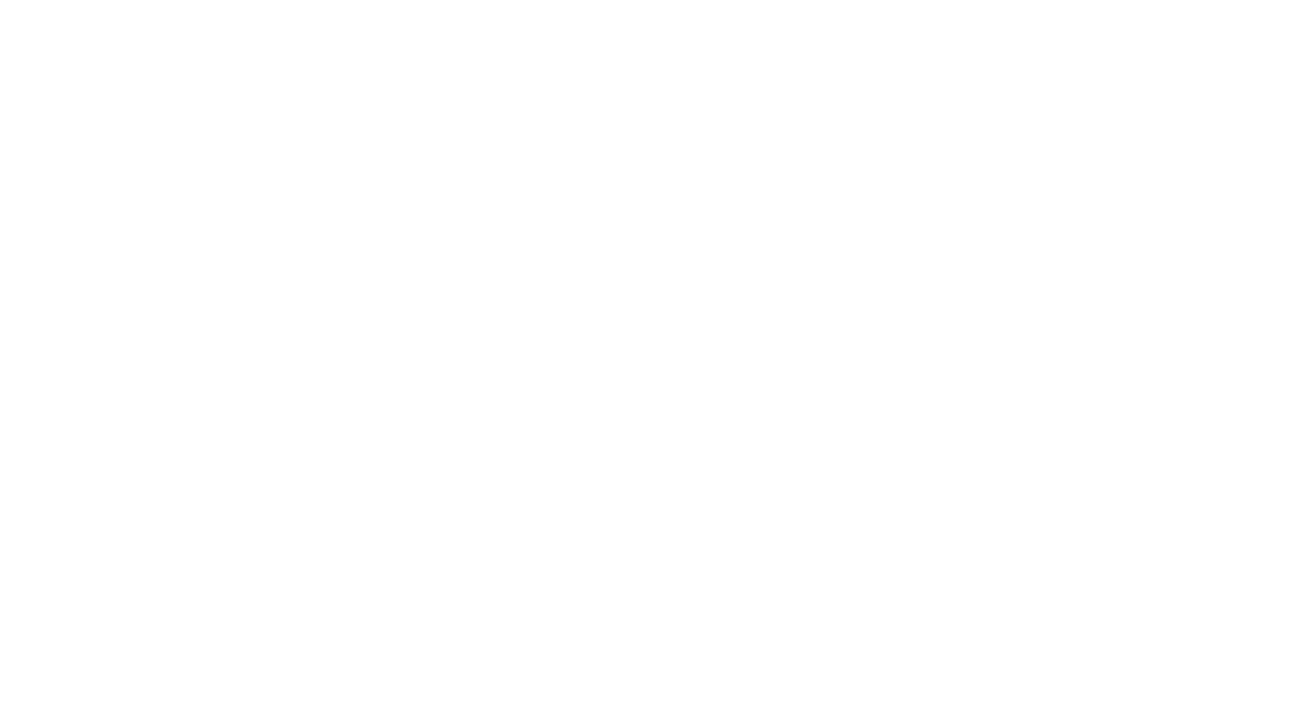 scroll, scrollTop: 0, scrollLeft: 0, axis: both 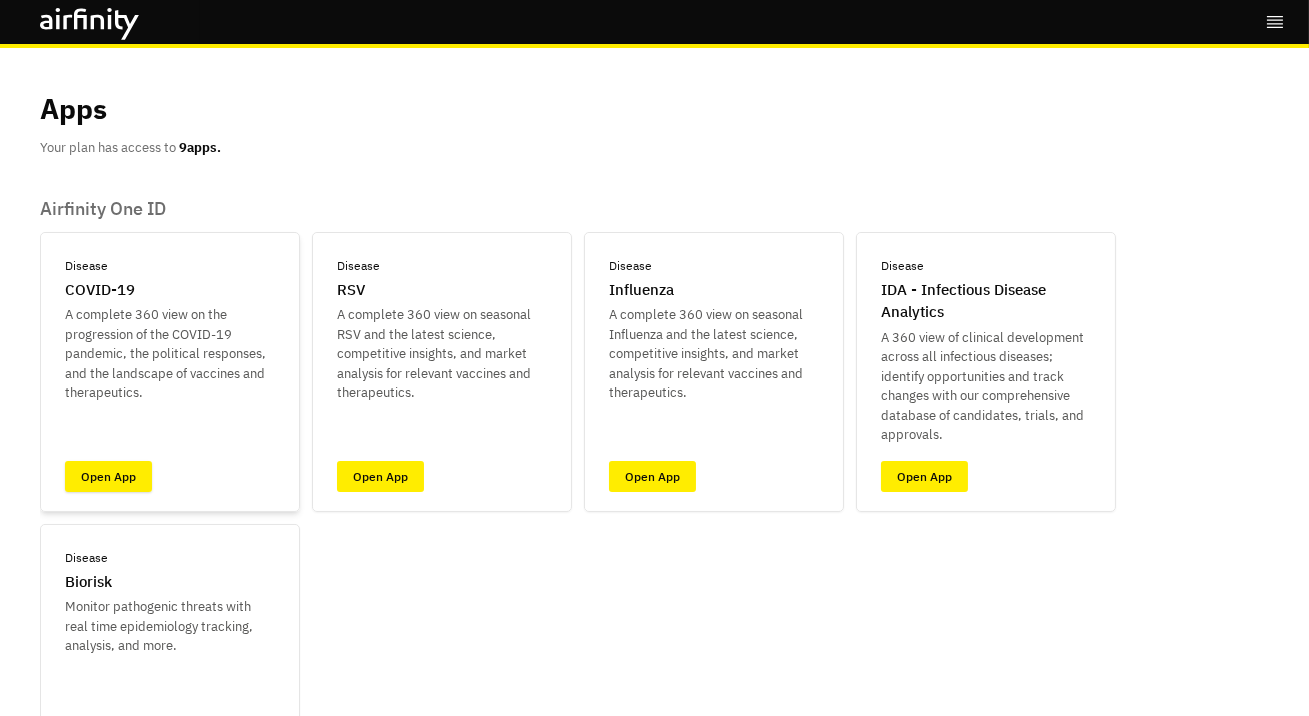 click on "Open App" at bounding box center [108, 476] 